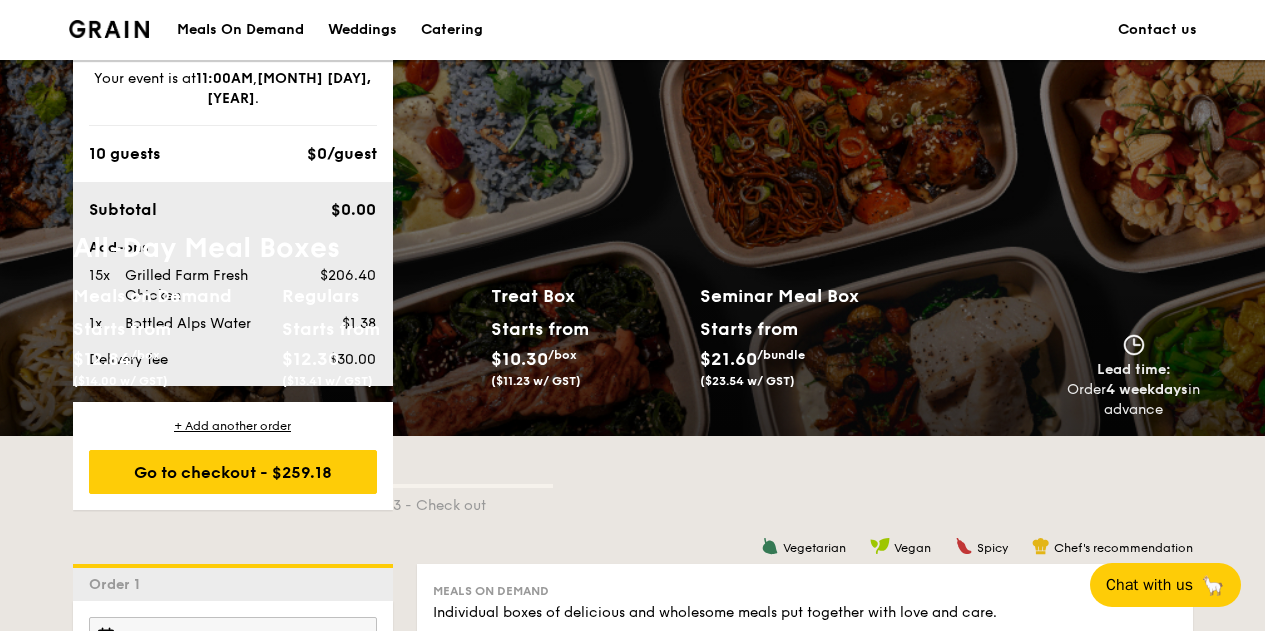 scroll, scrollTop: 2112, scrollLeft: 0, axis: vertical 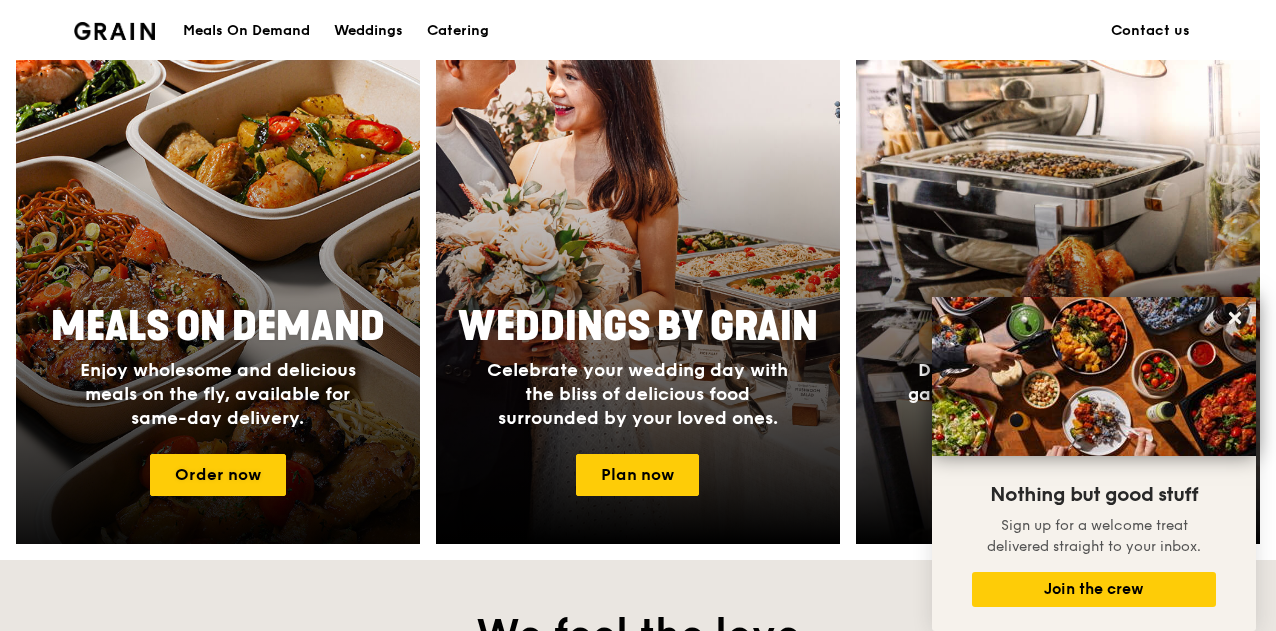click on "Enjoy wholesome and delicious meals on the fly, available for same-day delivery." at bounding box center [218, 394] 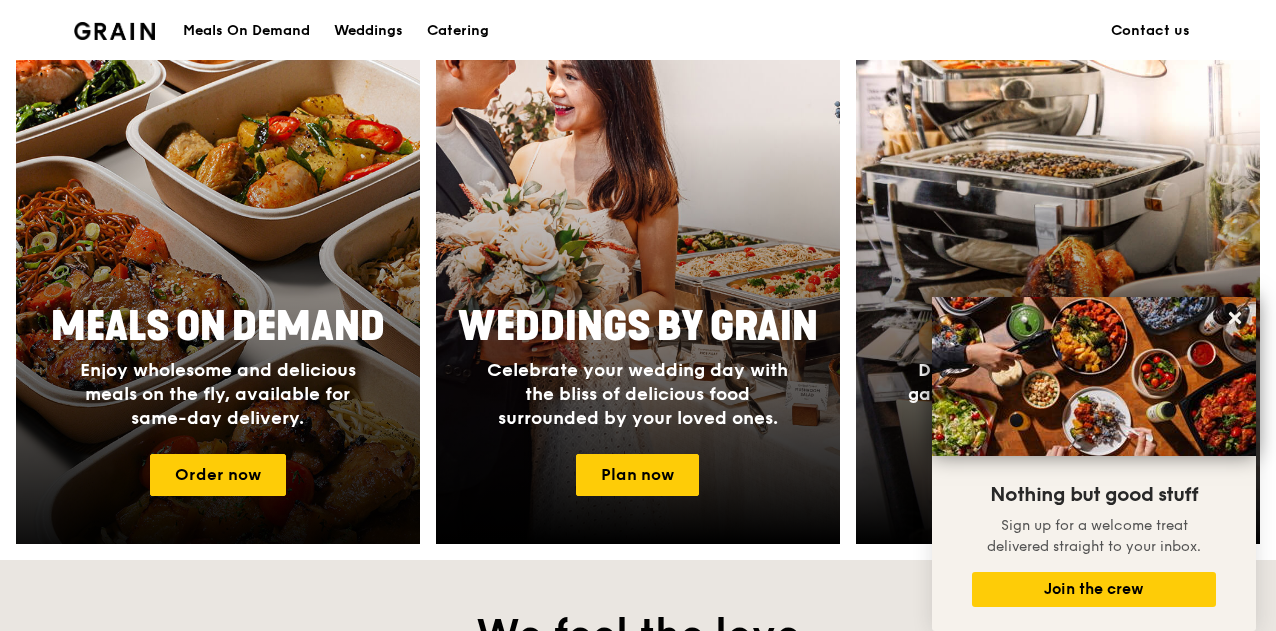 scroll, scrollTop: 0, scrollLeft: 0, axis: both 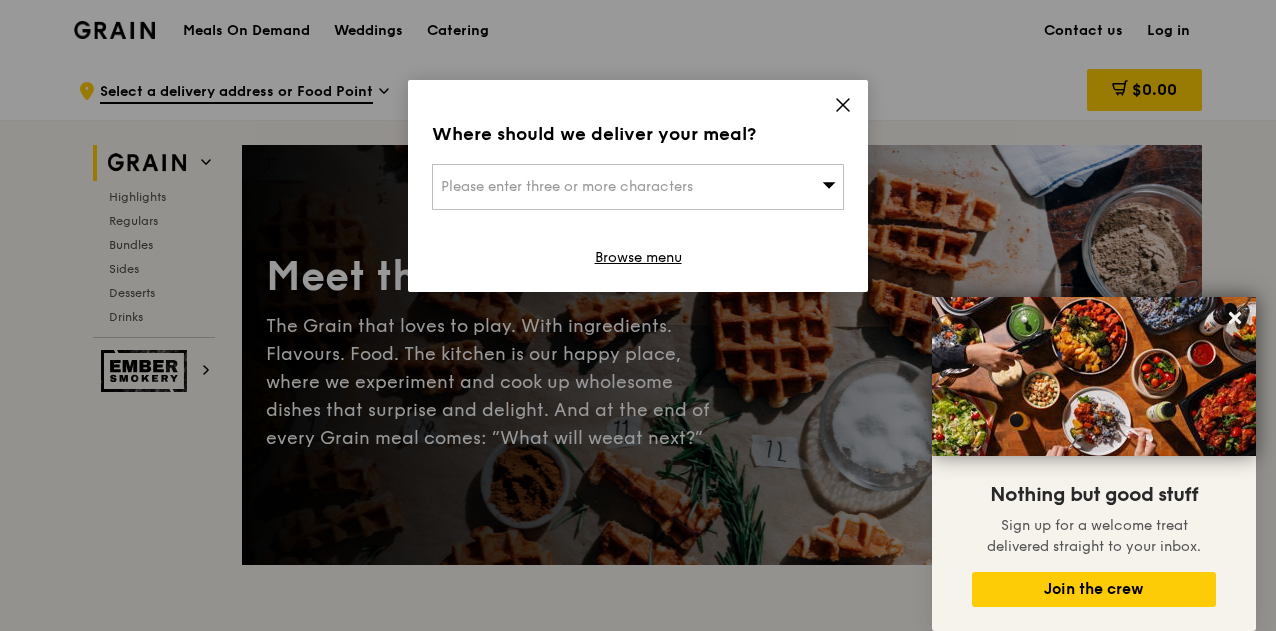 click on "Please enter three or more characters" at bounding box center (638, 187) 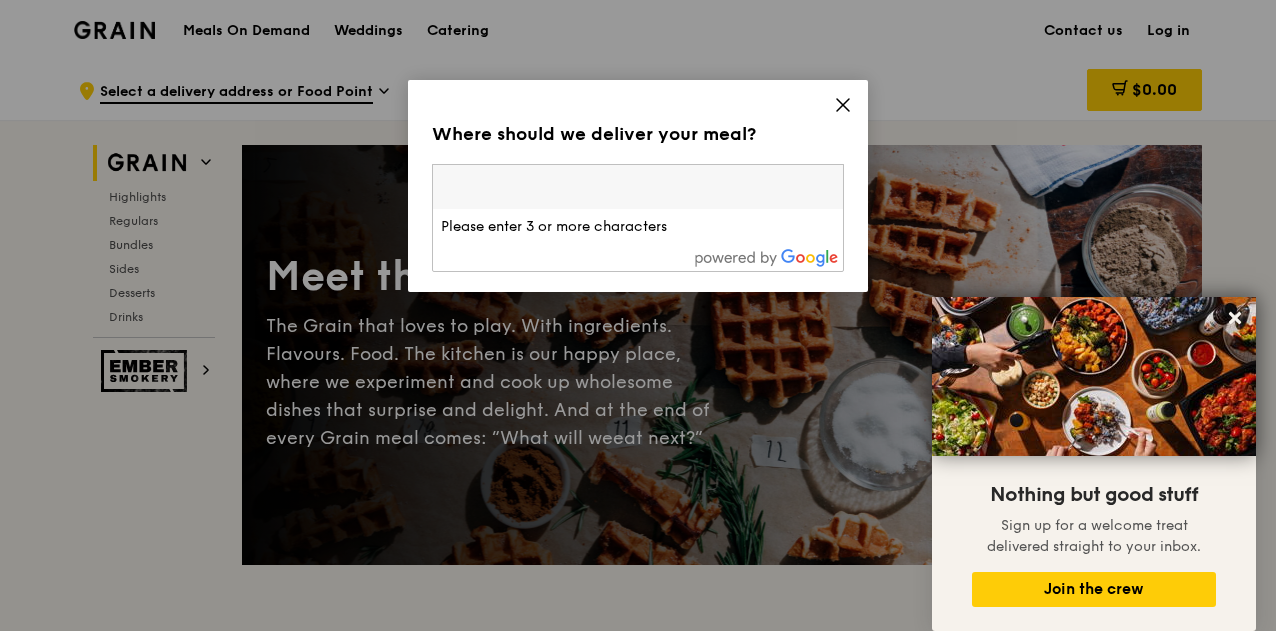 click at bounding box center (638, 187) 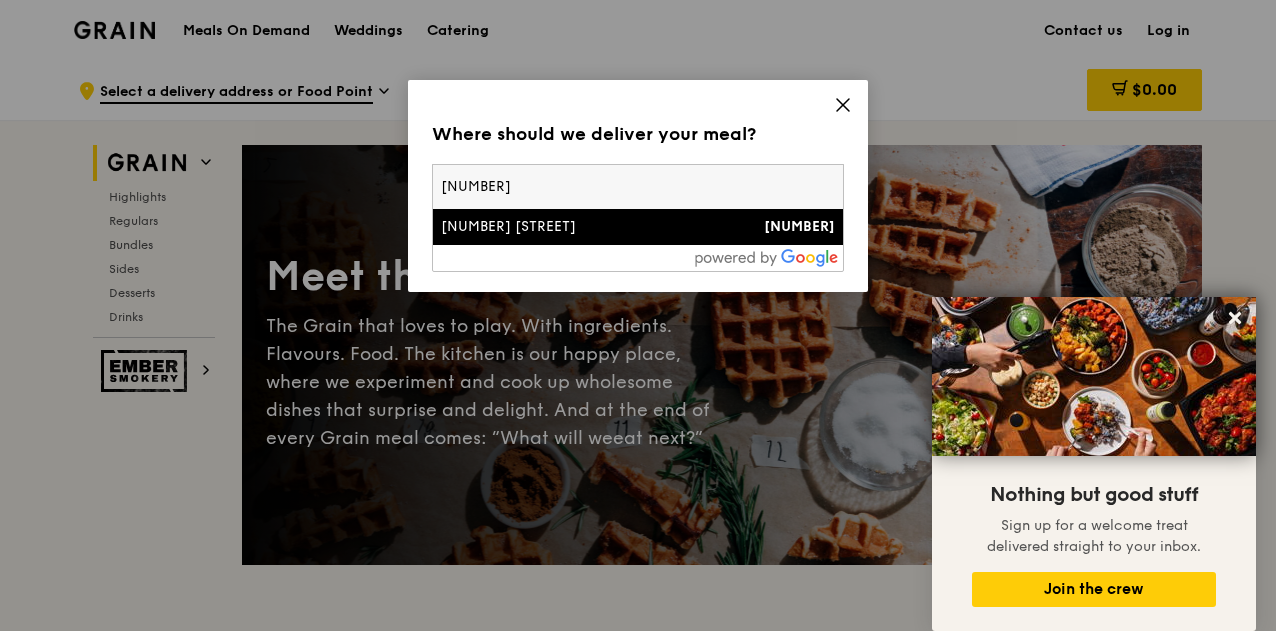 type on "670458" 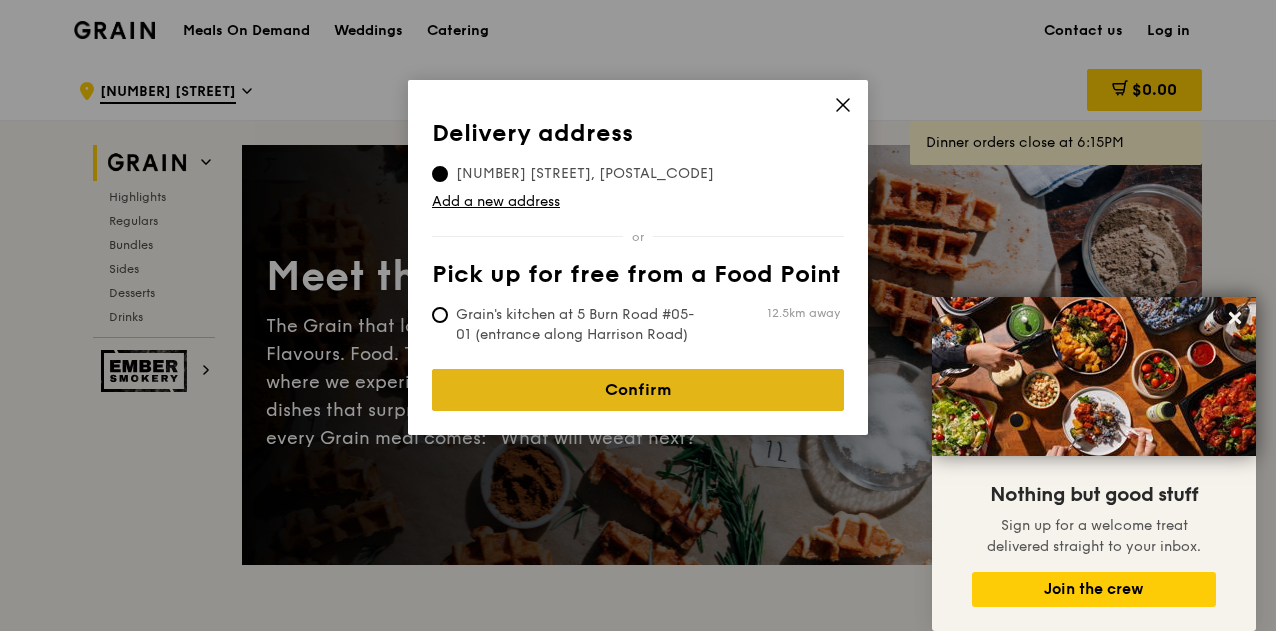 click on "Confirm" at bounding box center (638, 390) 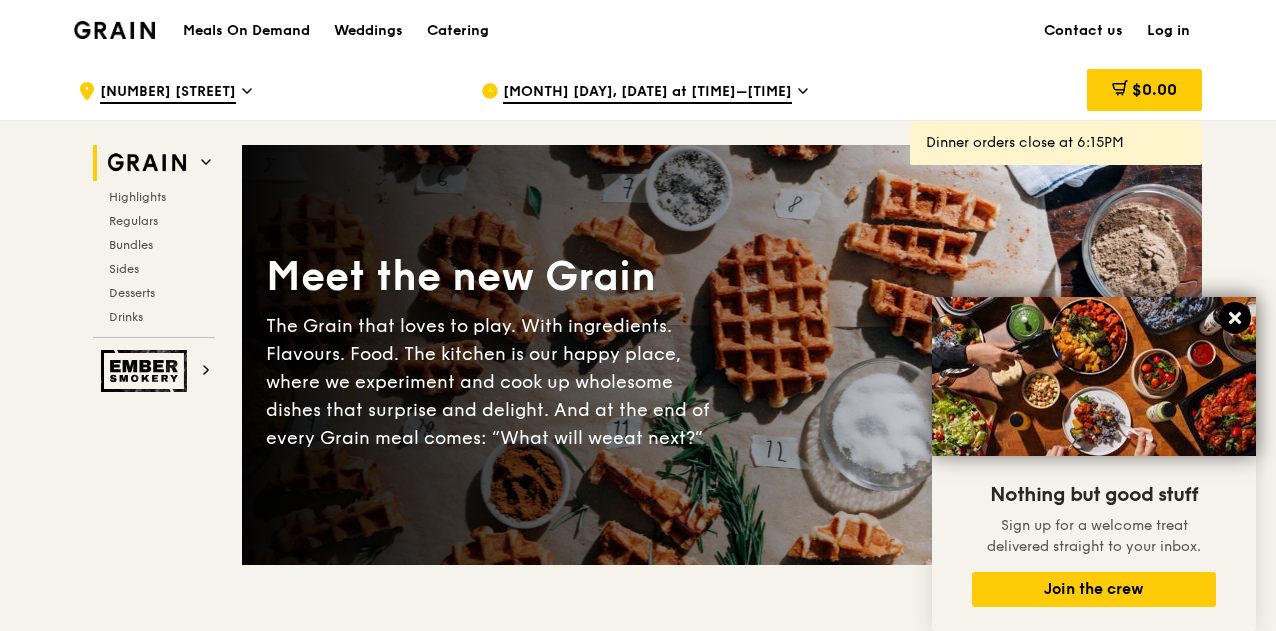 click 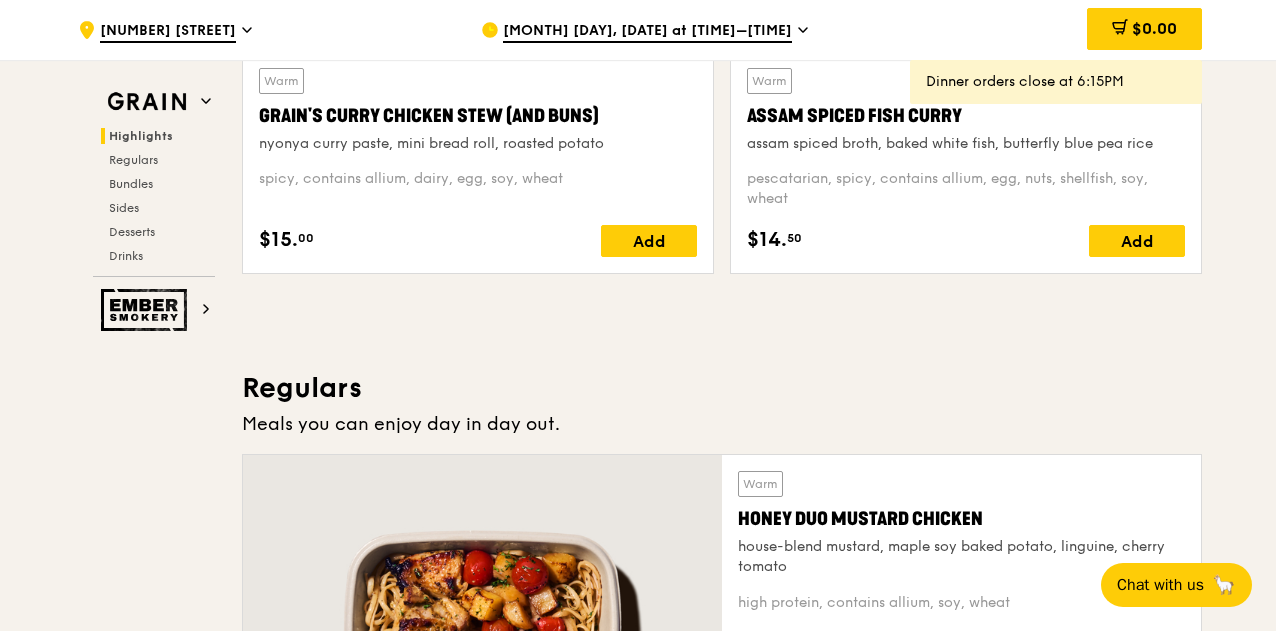 scroll, scrollTop: 800, scrollLeft: 0, axis: vertical 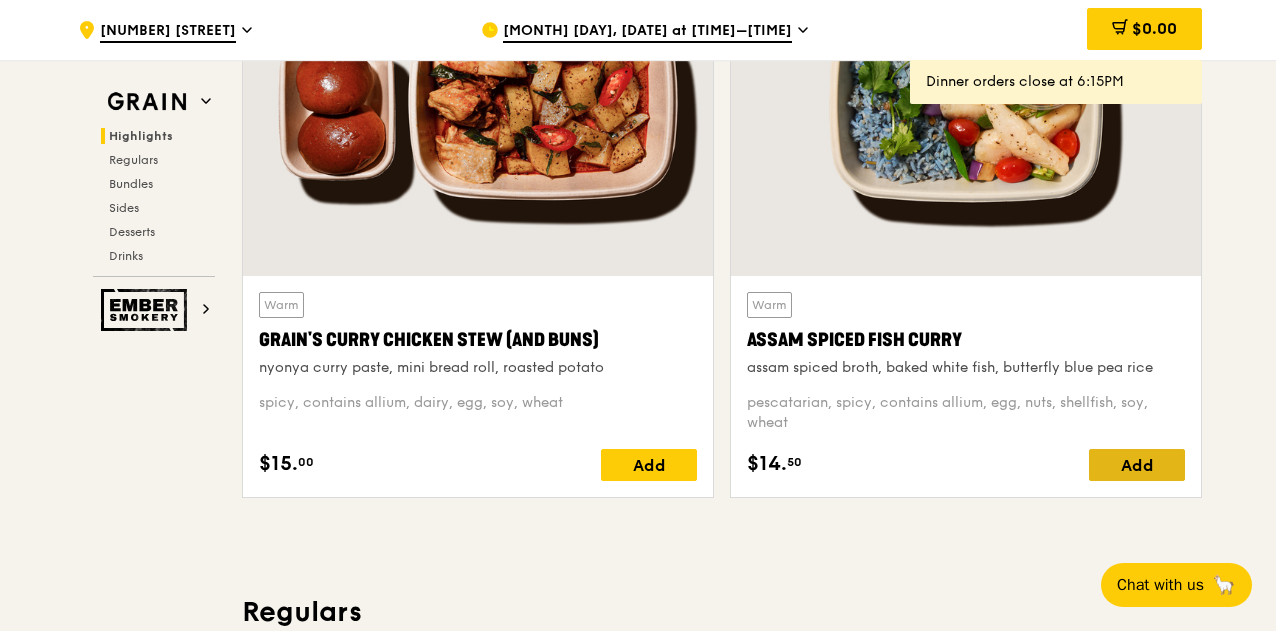 click on "Add" at bounding box center (1137, 465) 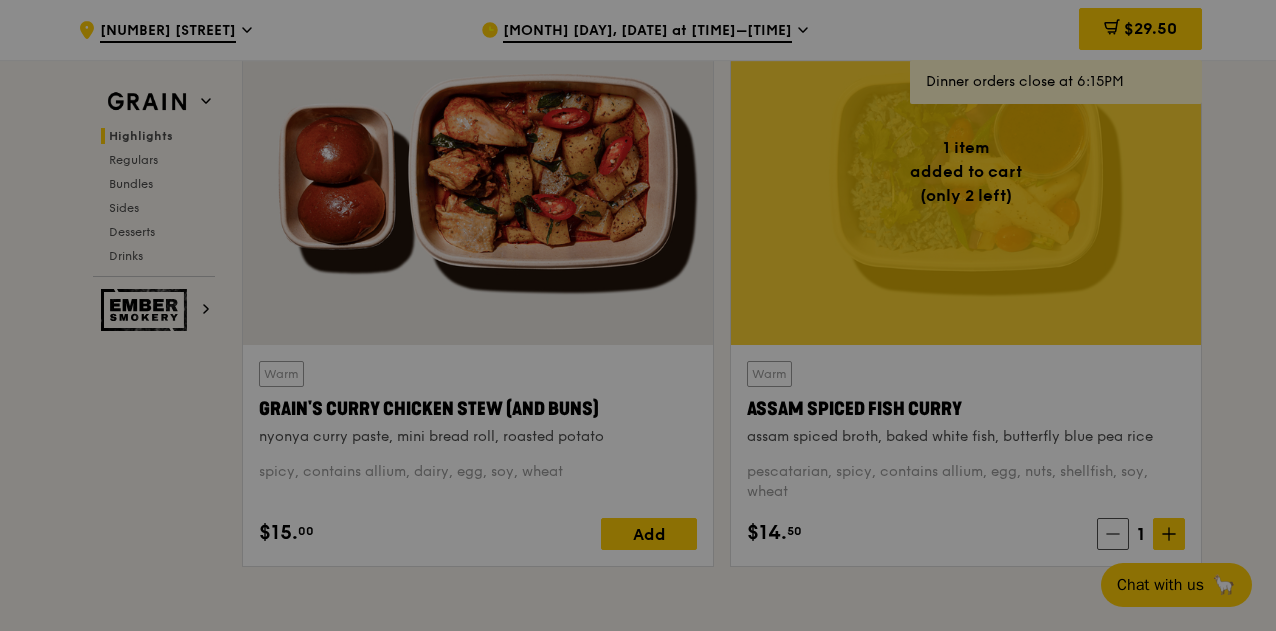 scroll, scrollTop: 700, scrollLeft: 0, axis: vertical 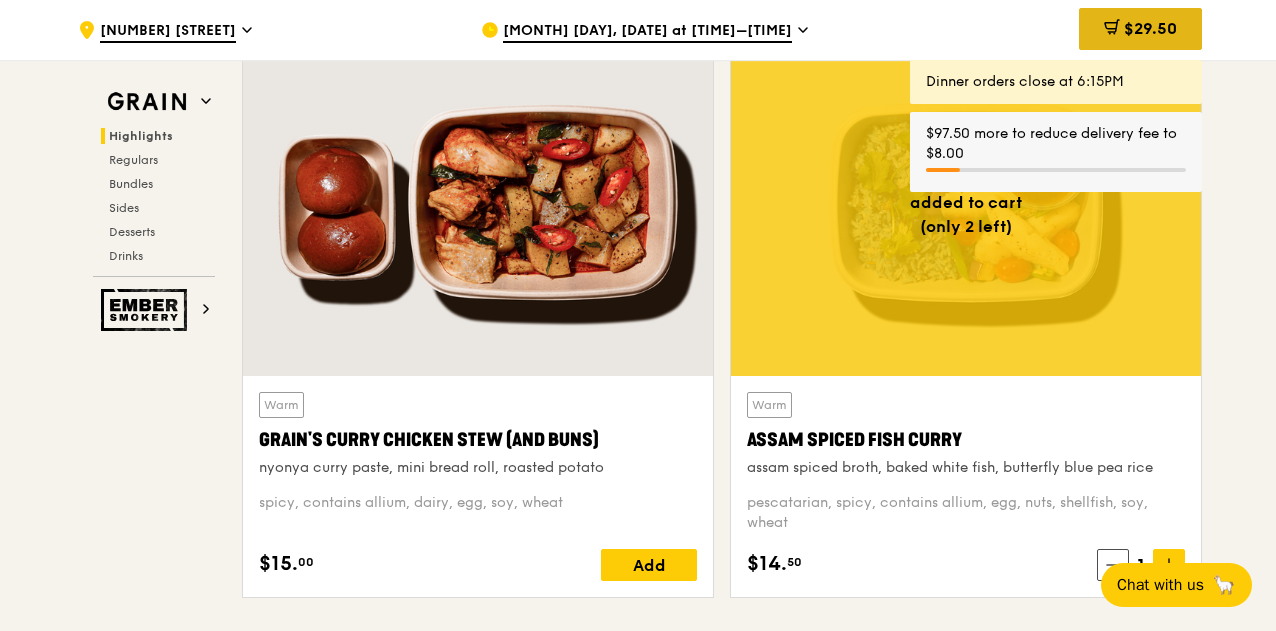 click on "$29.50" at bounding box center [1150, 28] 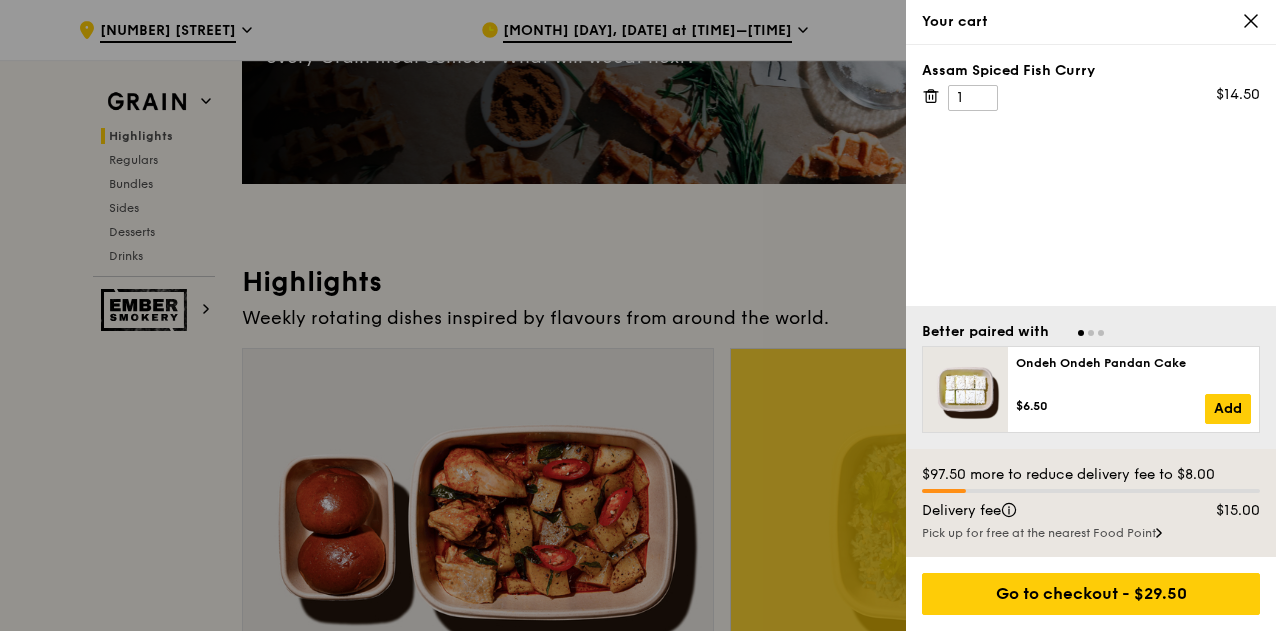 scroll, scrollTop: 600, scrollLeft: 0, axis: vertical 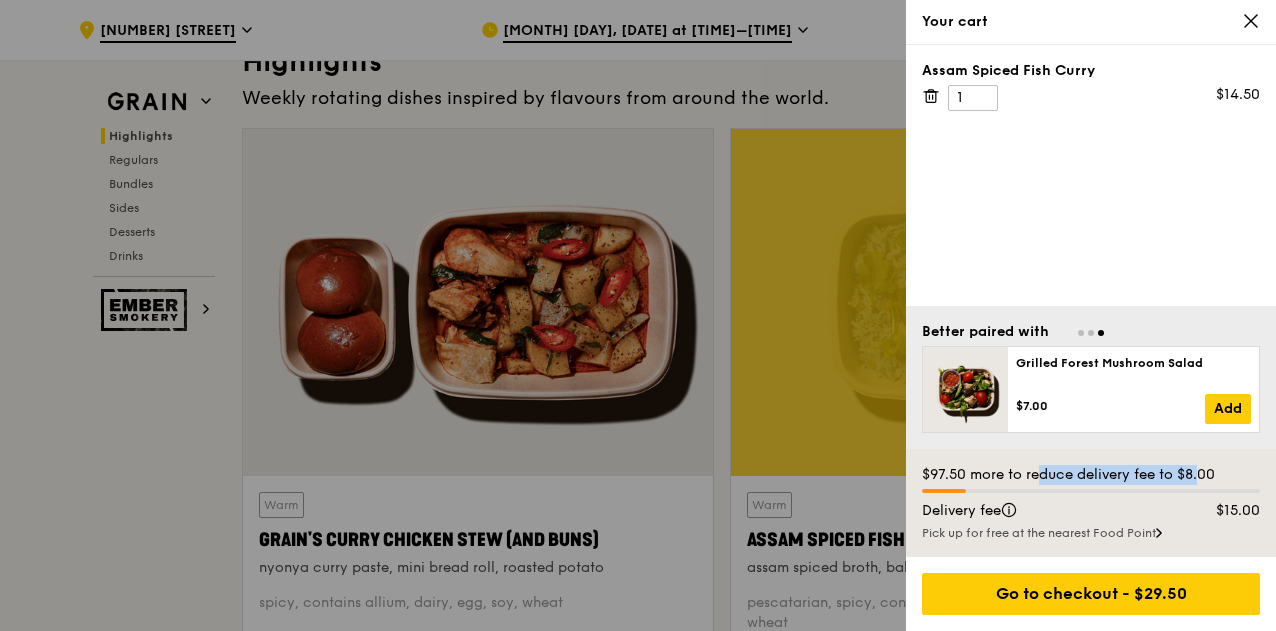drag, startPoint x: 1042, startPoint y: 468, endPoint x: 1168, endPoint y: 471, distance: 126.035706 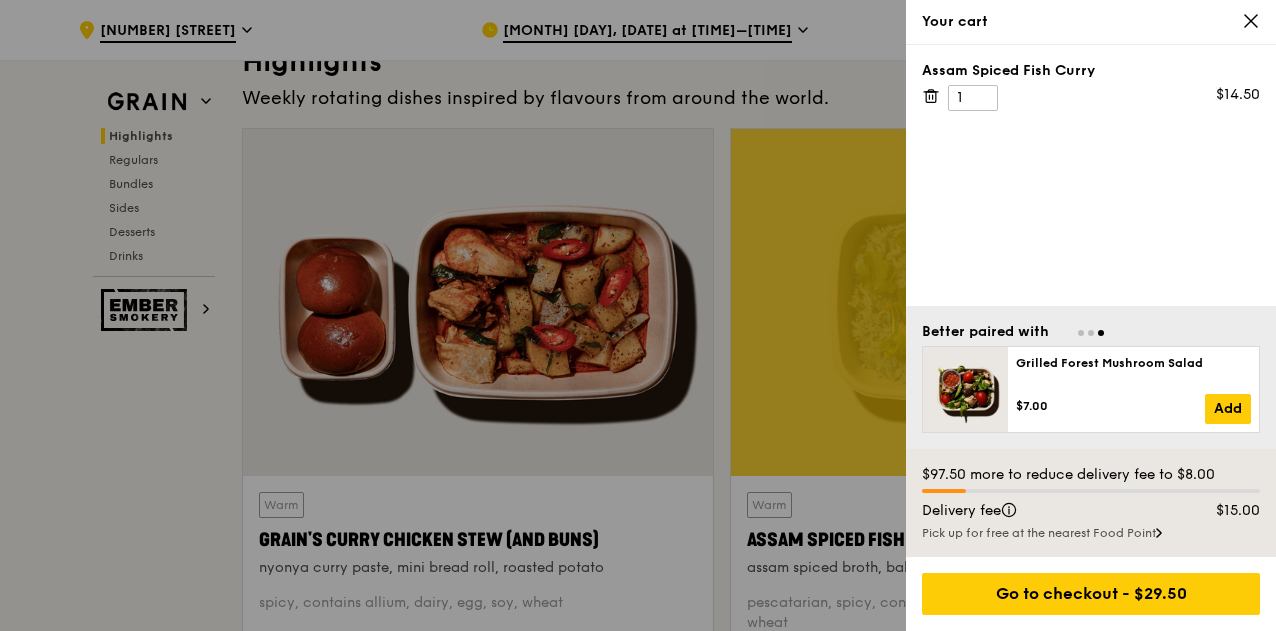click on "$97.50 more to reduce delivery fee to $8.00" at bounding box center [1091, 475] 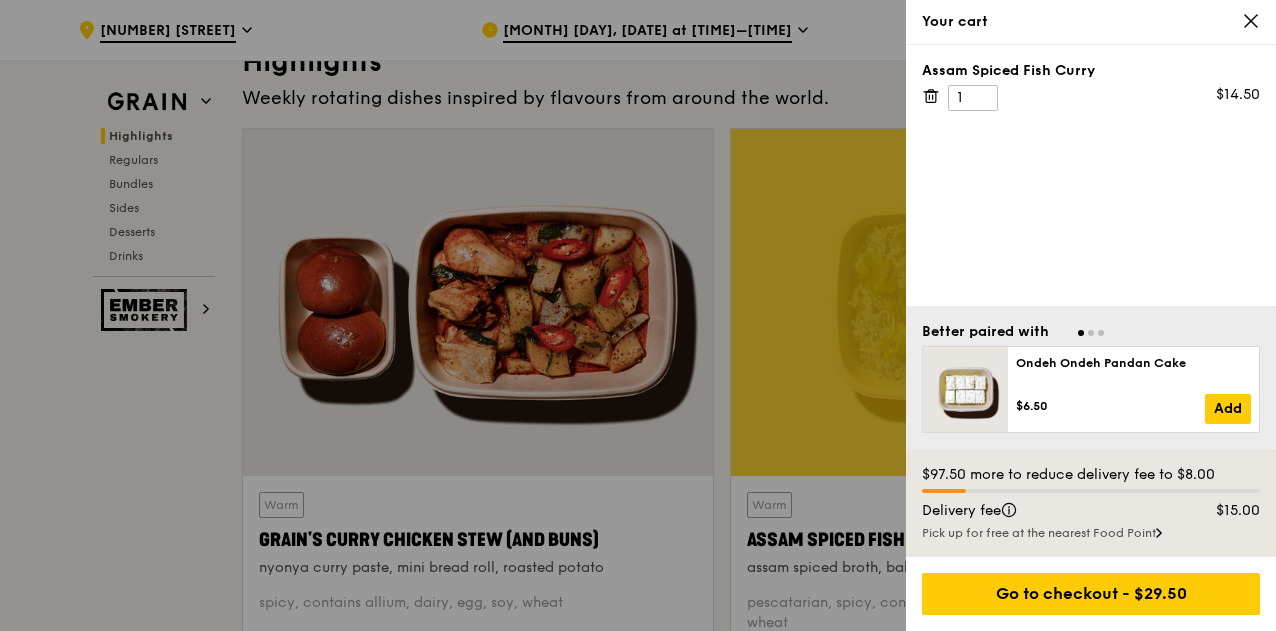 click 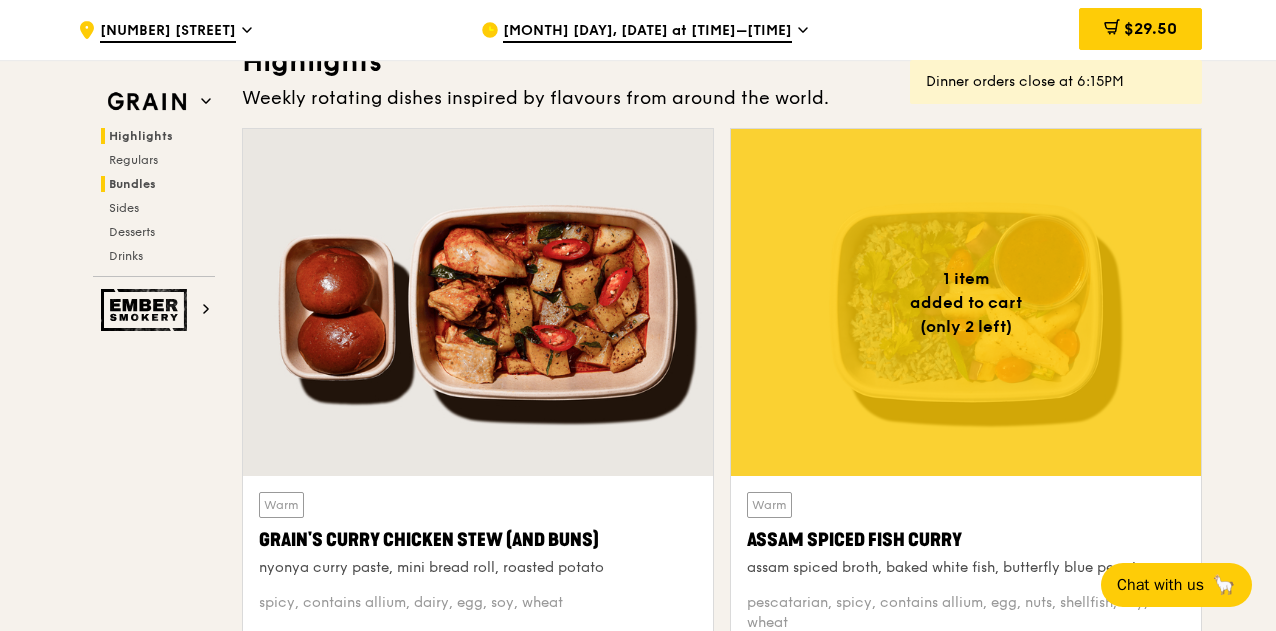 click on "Bundles" at bounding box center [132, 184] 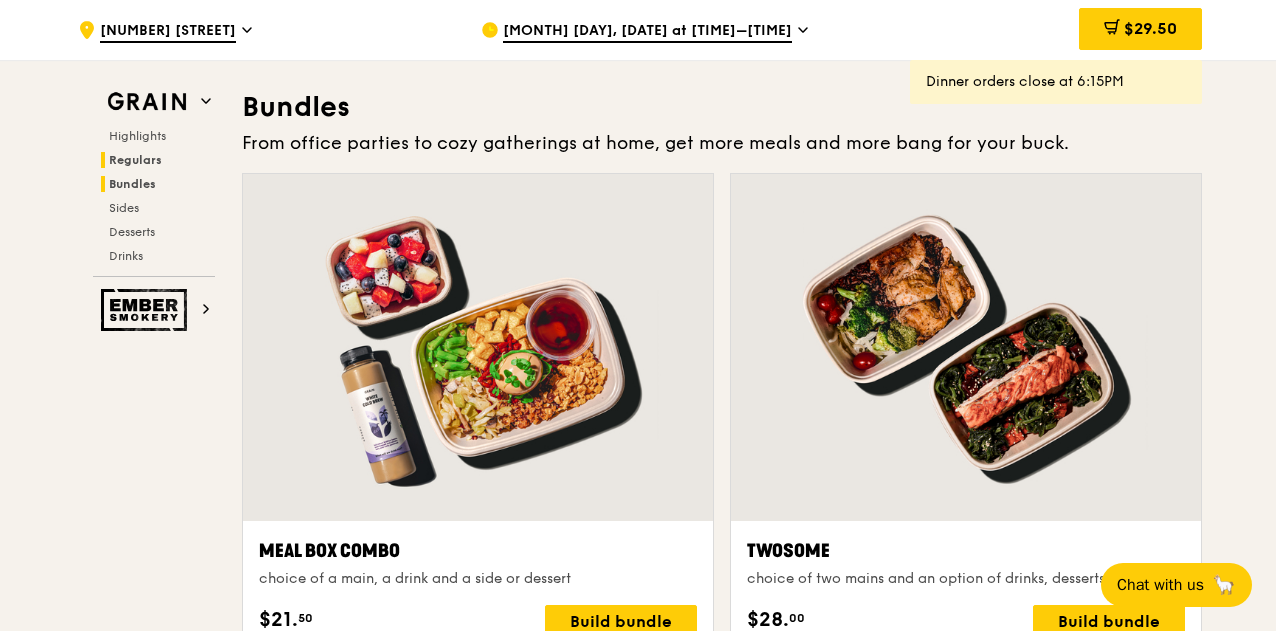 scroll, scrollTop: 2875, scrollLeft: 0, axis: vertical 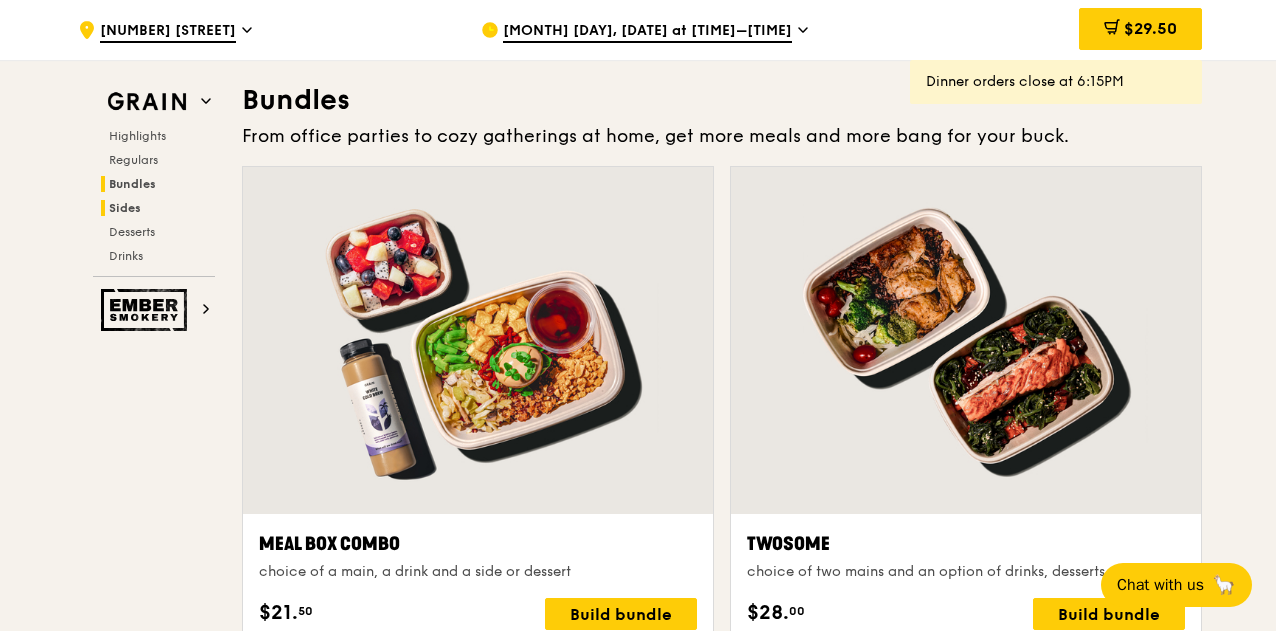 click on "Sides" at bounding box center [125, 208] 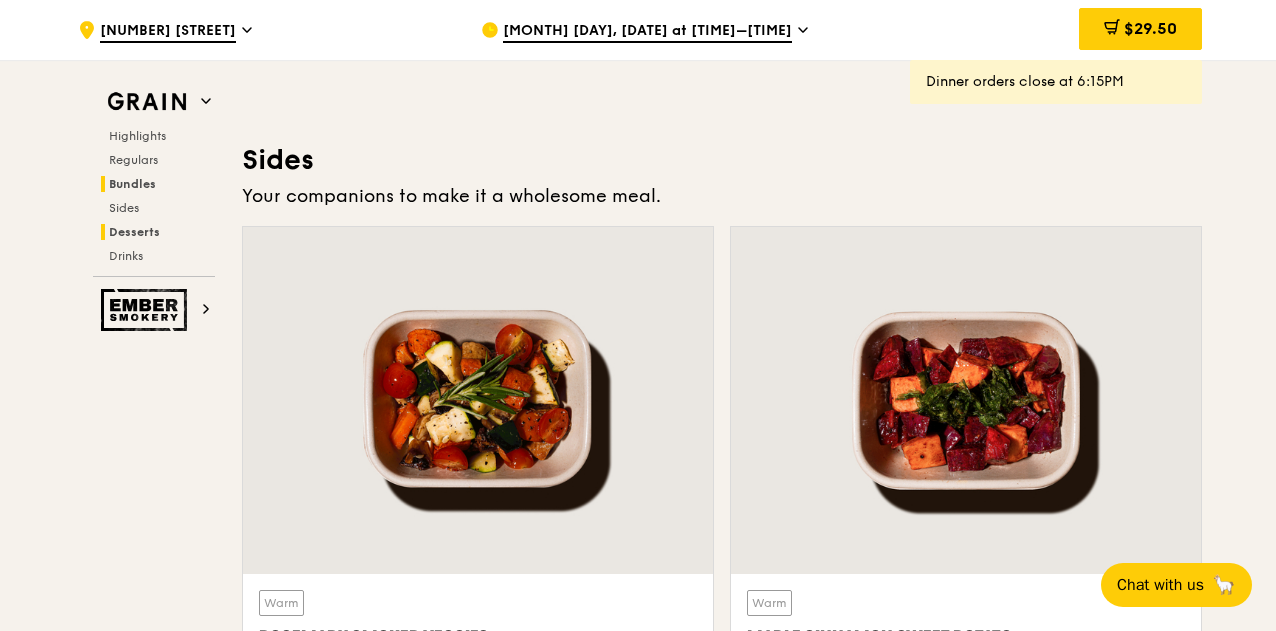 scroll, scrollTop: 4448, scrollLeft: 0, axis: vertical 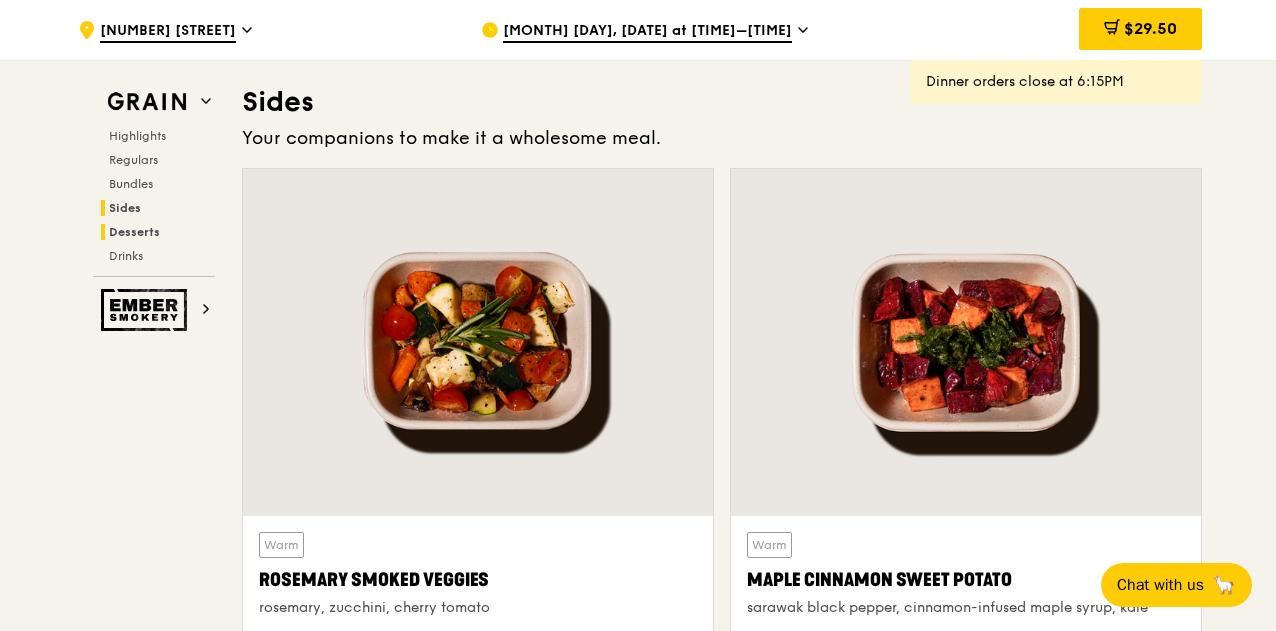 click on "Desserts" at bounding box center [134, 232] 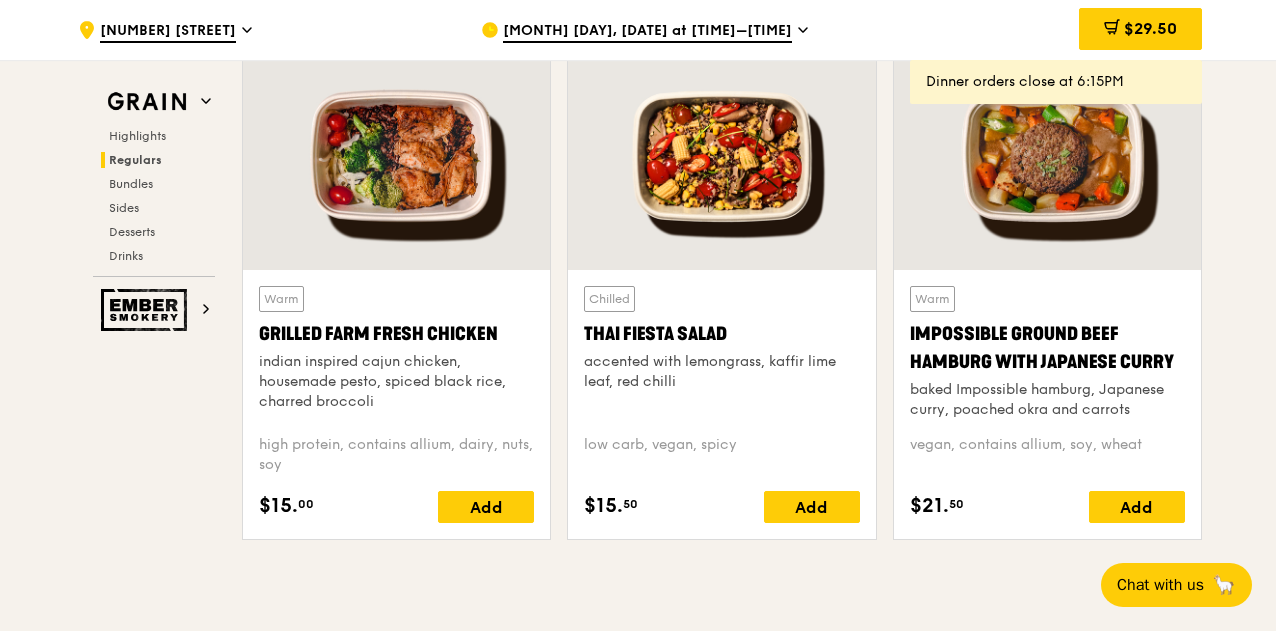scroll, scrollTop: 2291, scrollLeft: 0, axis: vertical 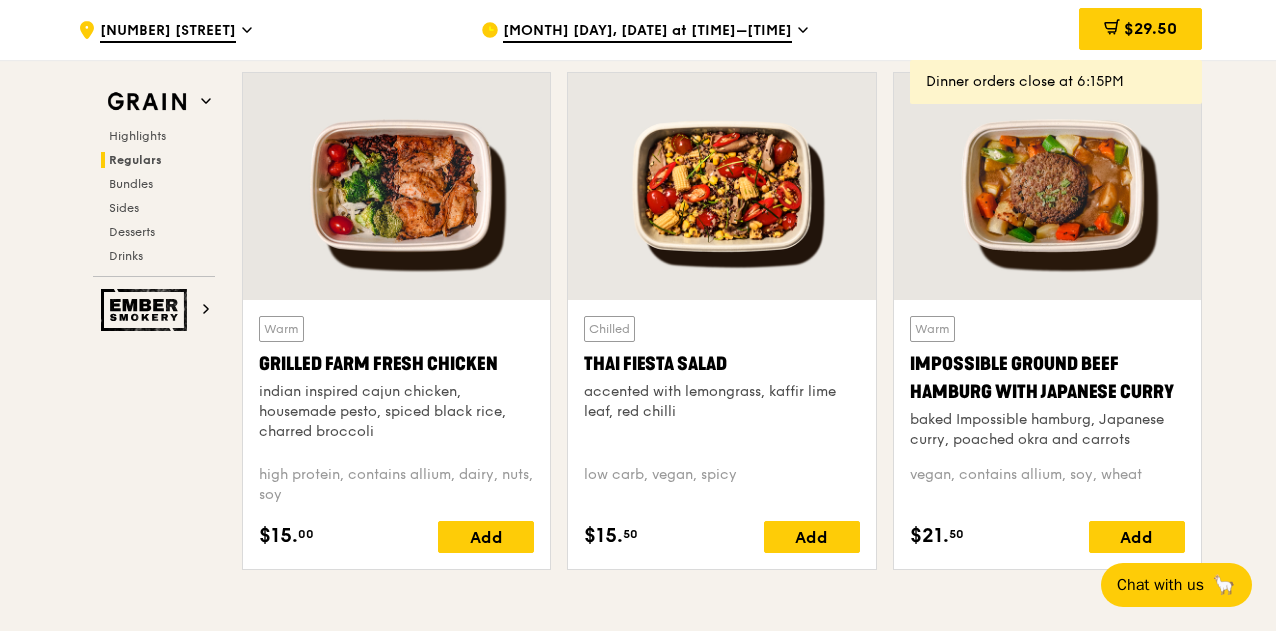 click on "indian inspired cajun chicken, housemade pesto, spiced black rice, charred broccoli" at bounding box center [396, 412] 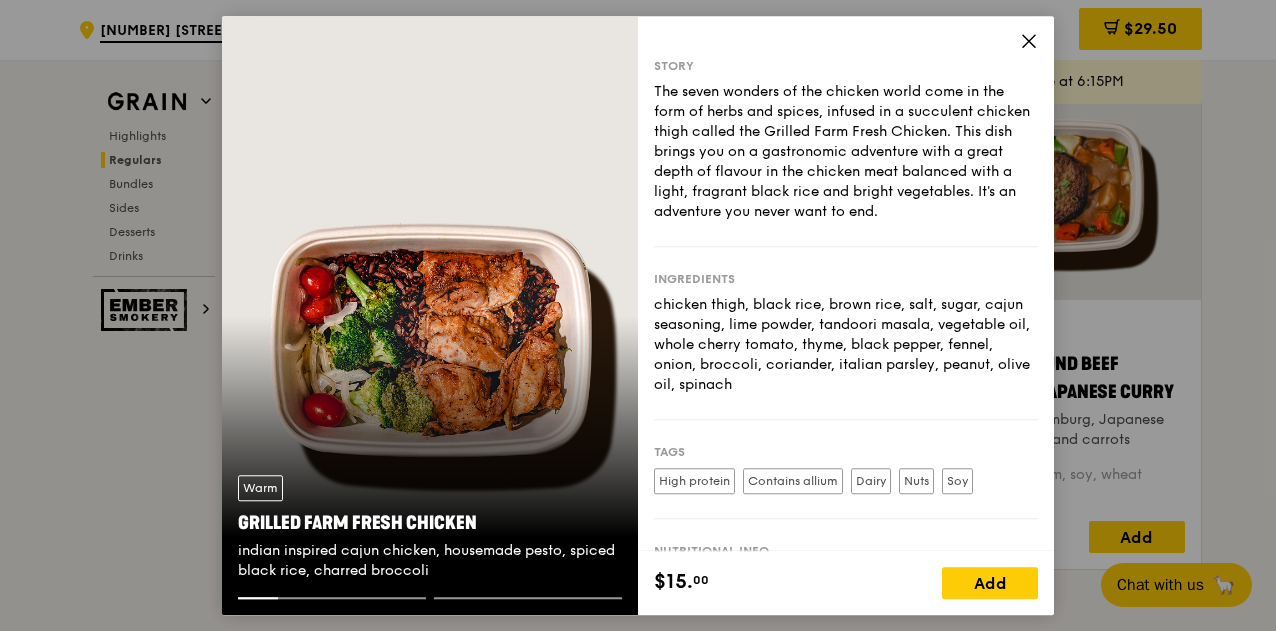 click on "Warm
Grilled Farm Fresh Chicken
indian inspired cajun chicken, housemade pesto, spiced black rice, charred broccoli" at bounding box center (430, 315) 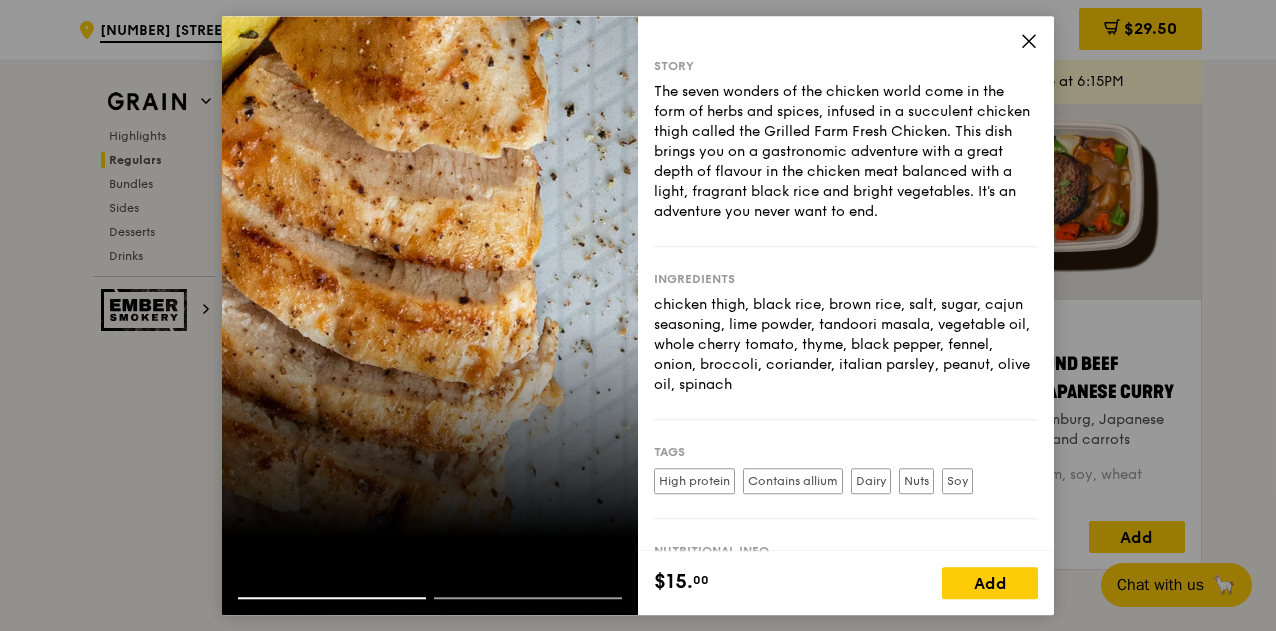 click at bounding box center (430, 315) 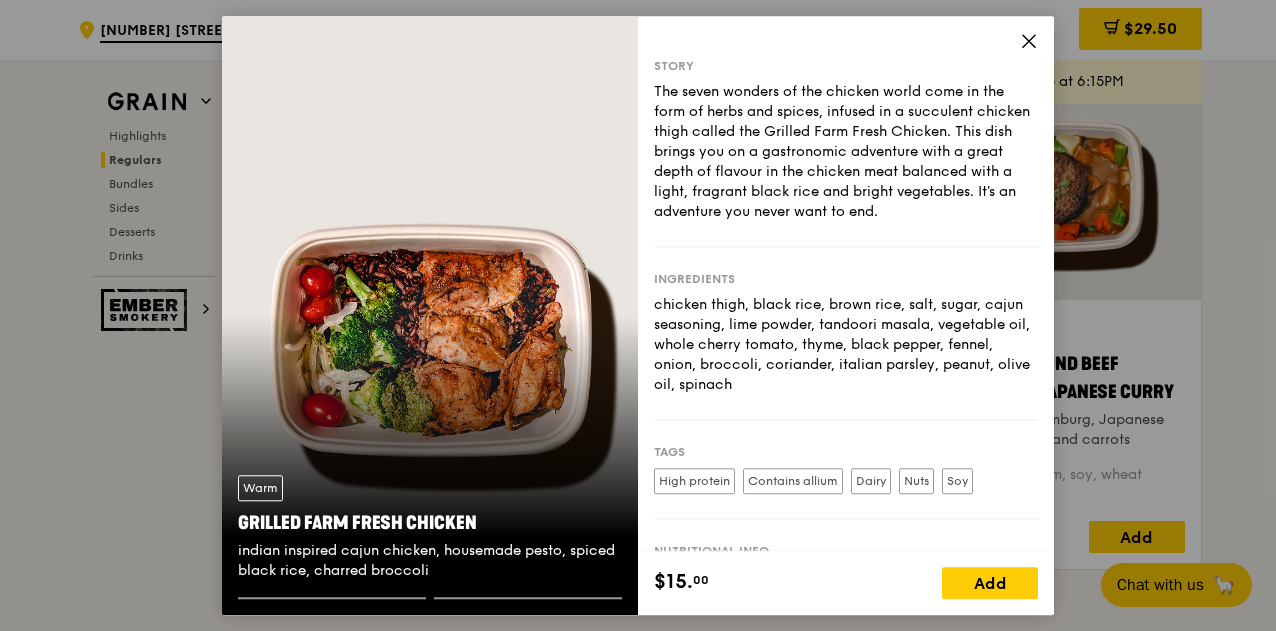 click on "Warm
Grilled Farm Fresh Chicken
indian inspired cajun chicken, housemade pesto, spiced black rice, charred broccoli" at bounding box center (430, 315) 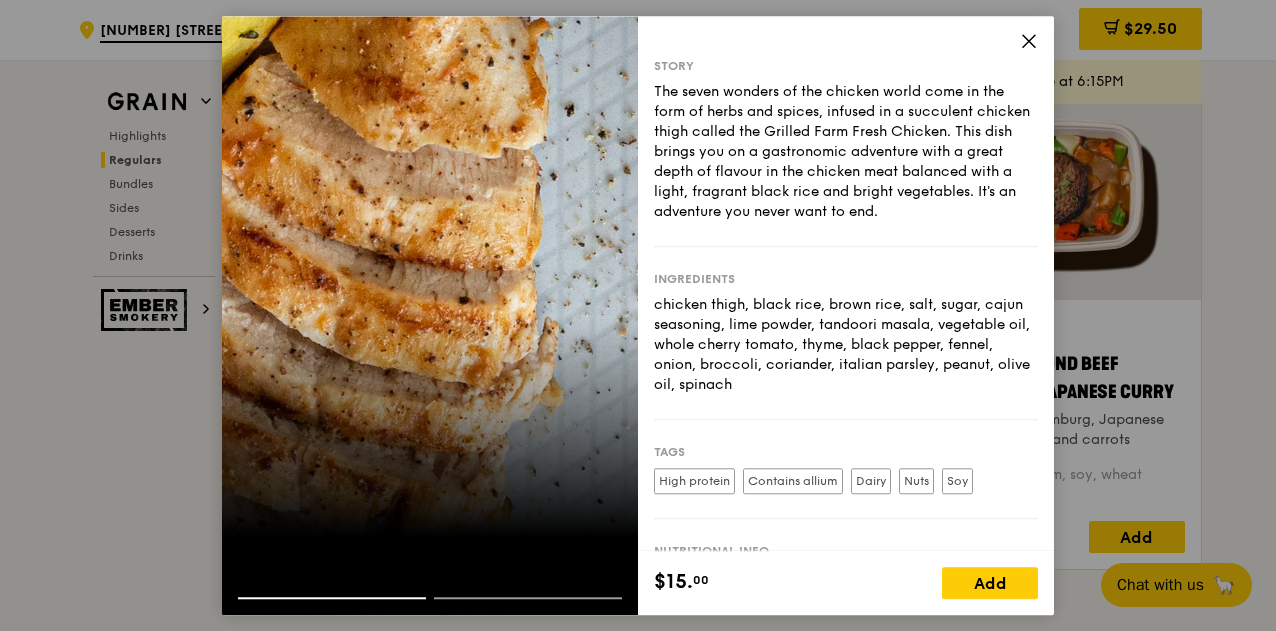 click at bounding box center [430, 315] 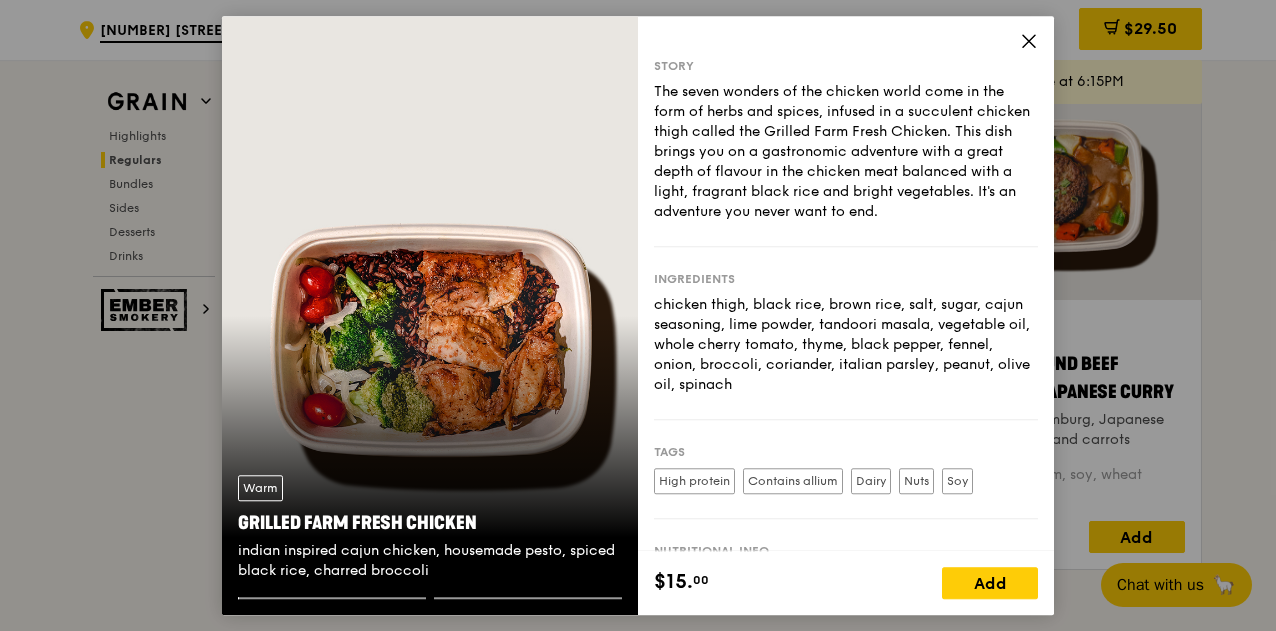 click on "Warm
Grilled Farm Fresh Chicken
indian inspired cajun chicken, housemade pesto, spiced black rice, charred broccoli" at bounding box center (430, 528) 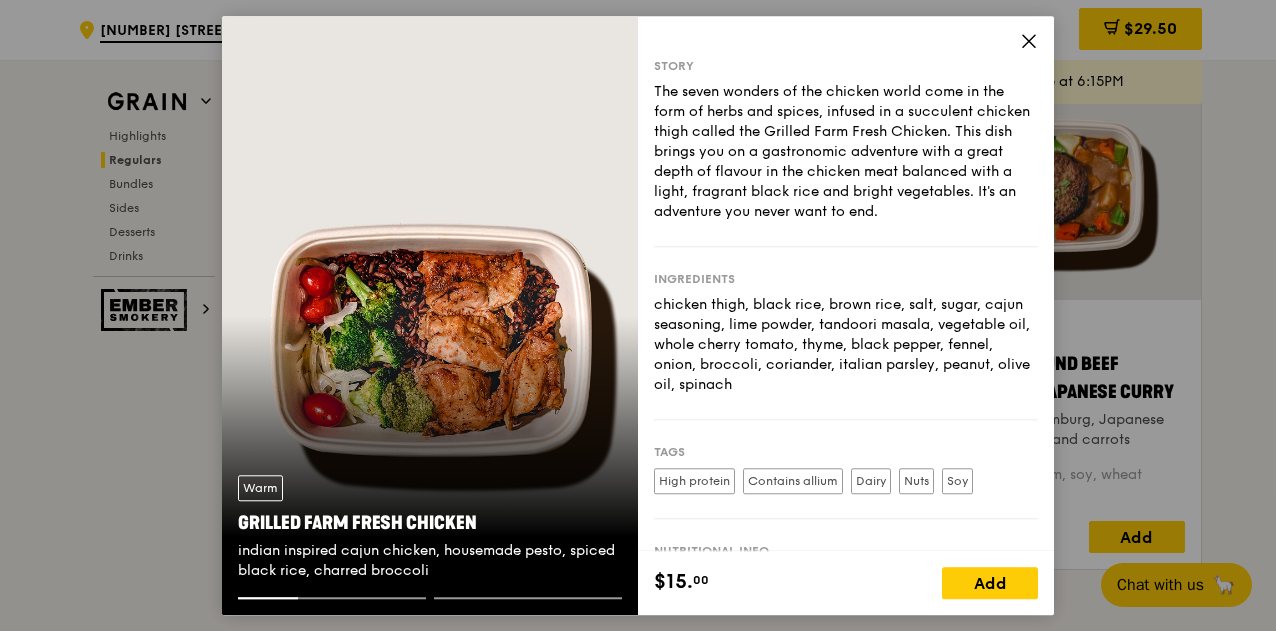 click 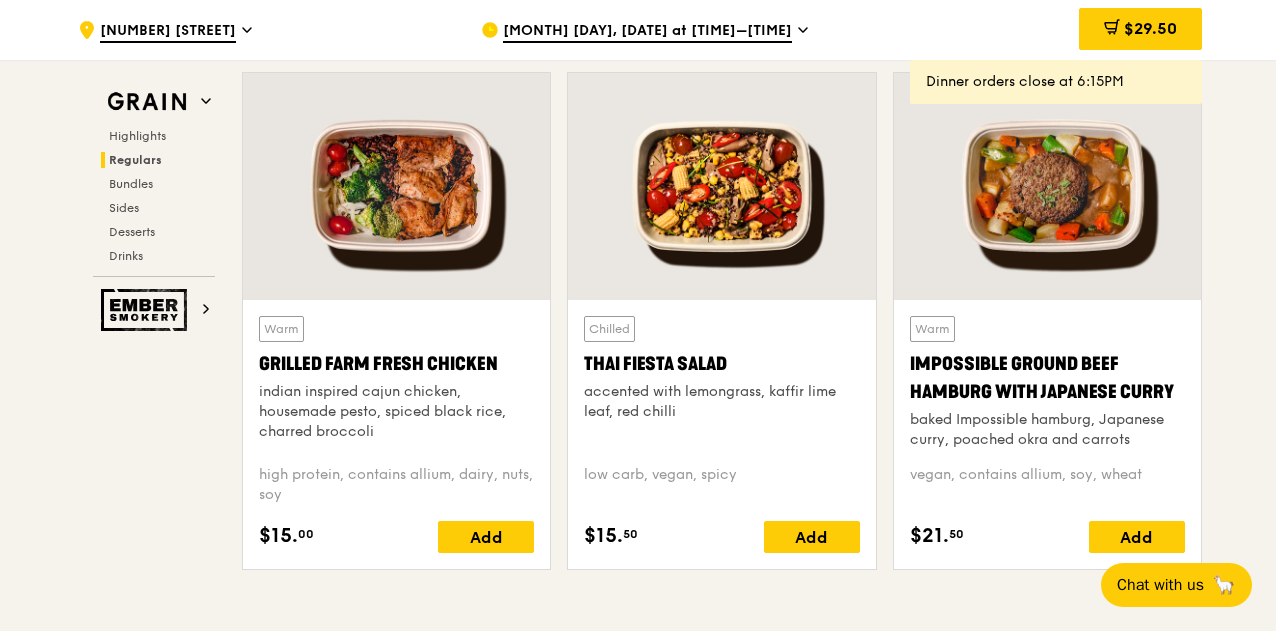 click at bounding box center [396, 186] 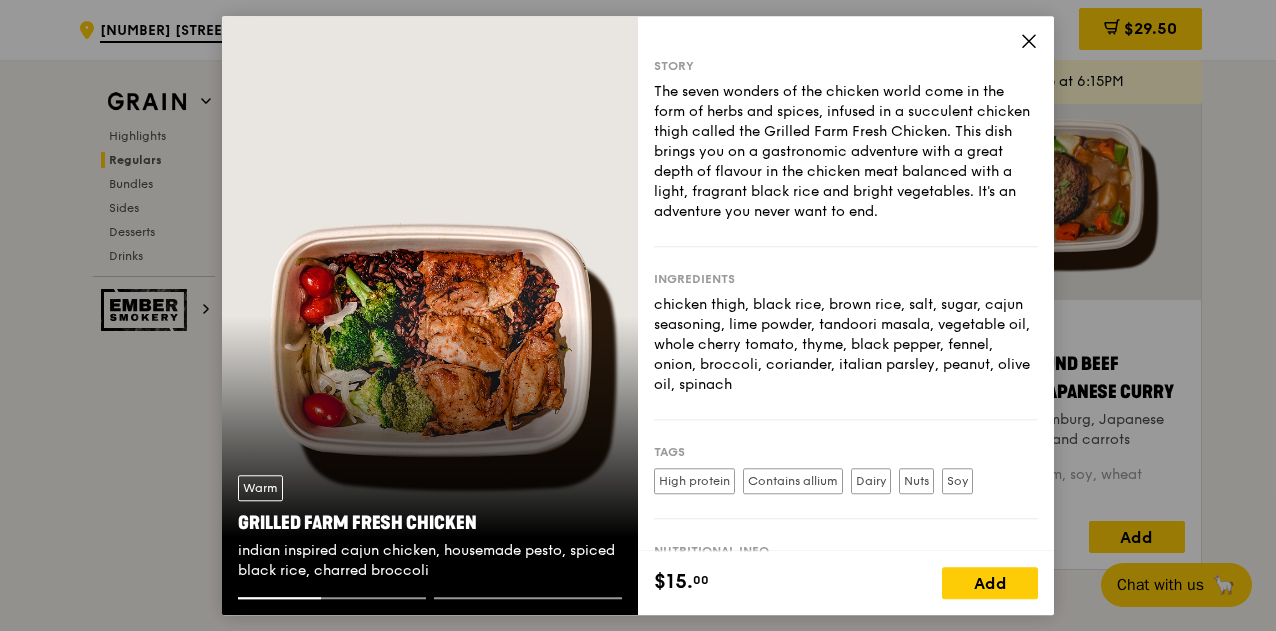 drag, startPoint x: 658, startPoint y: 297, endPoint x: 906, endPoint y: 381, distance: 261.83966 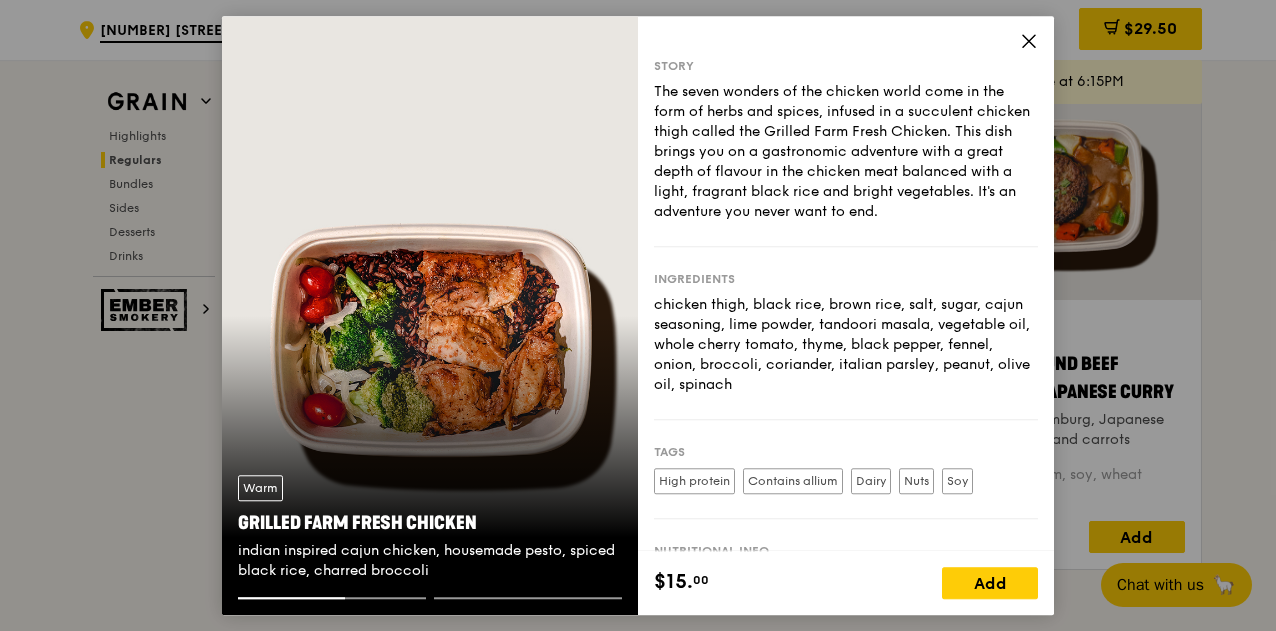scroll, scrollTop: 133, scrollLeft: 0, axis: vertical 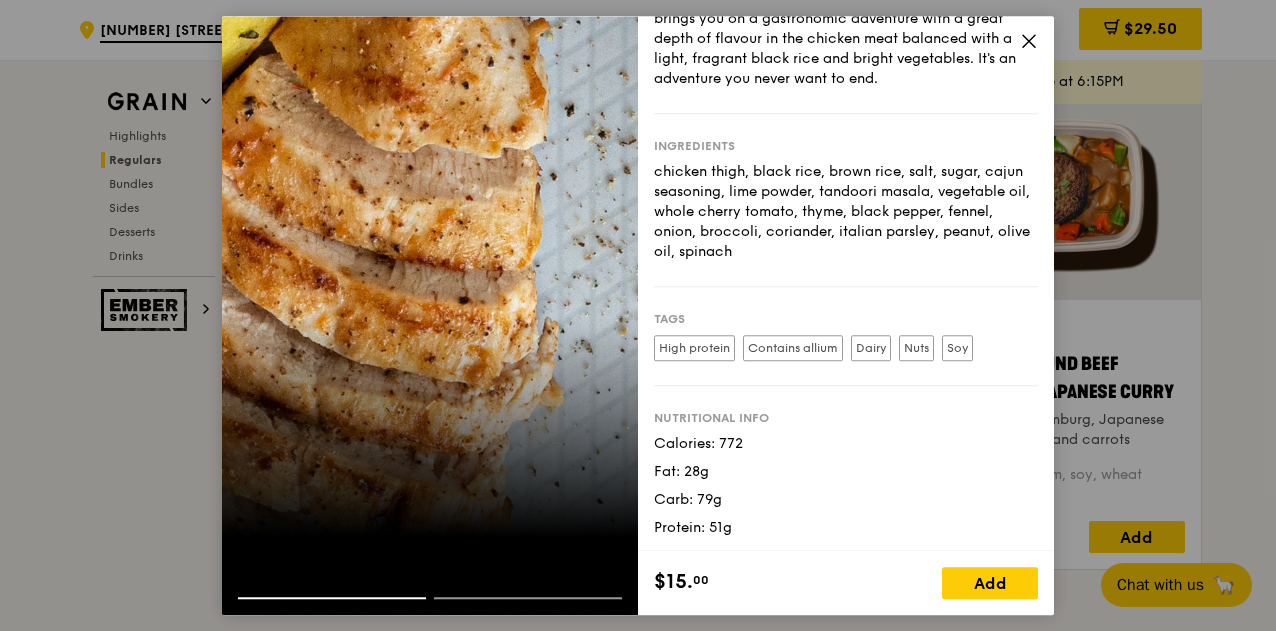 click on "Calories: 772" at bounding box center (846, 444) 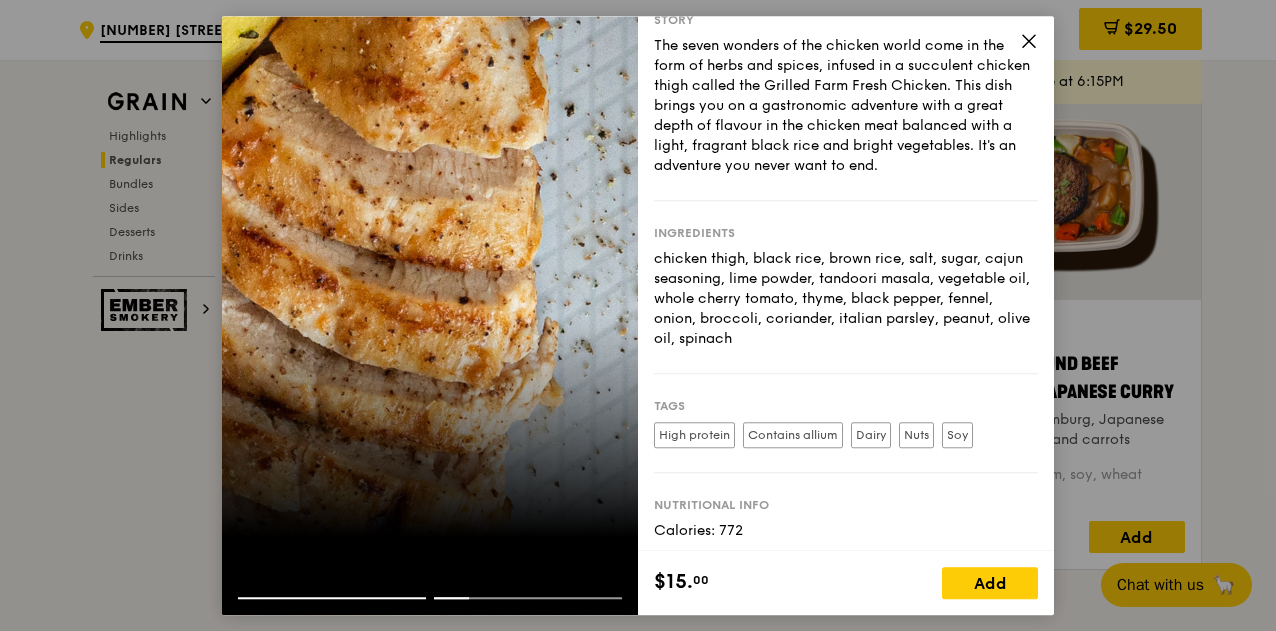 scroll, scrollTop: 0, scrollLeft: 0, axis: both 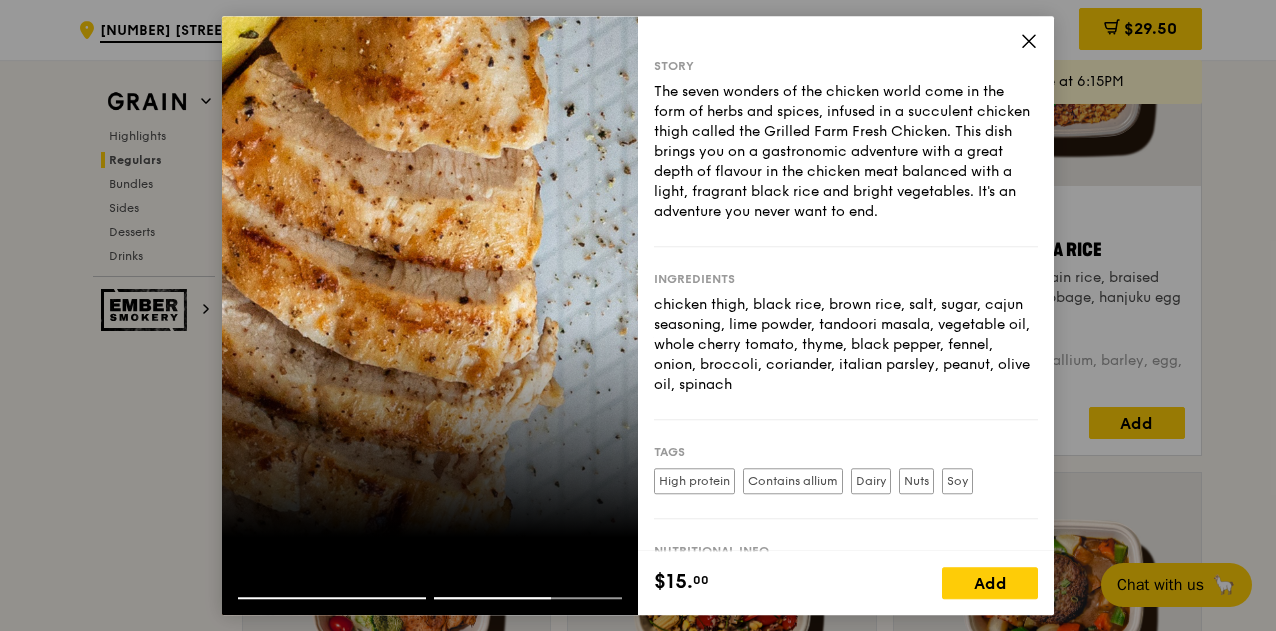 click on "Story
The seven wonders of the chicken world come in the form of herbs and spices, infused in a succulent chicken thigh called the Grilled Farm Fresh Chicken. This dish brings you on a gastronomic adventure with a great depth of flavour in the chicken meat balanced with a light, fragrant black rice and bright vegetables. It's an adventure you never want to end.
Ingredients
chicken thigh, black rice, brown rice, salt, sugar, cajun seasoning, lime powder, tandoori masala, vegetable oil, whole cherry tomato, thyme, black pepper, fennel, onion, broccoli, coriander, italian parsley, peanut, olive oil, spinach
Tags
High protein
Contains allium
Dairy
Nuts
Soy
Nutritional info" at bounding box center (846, 283) 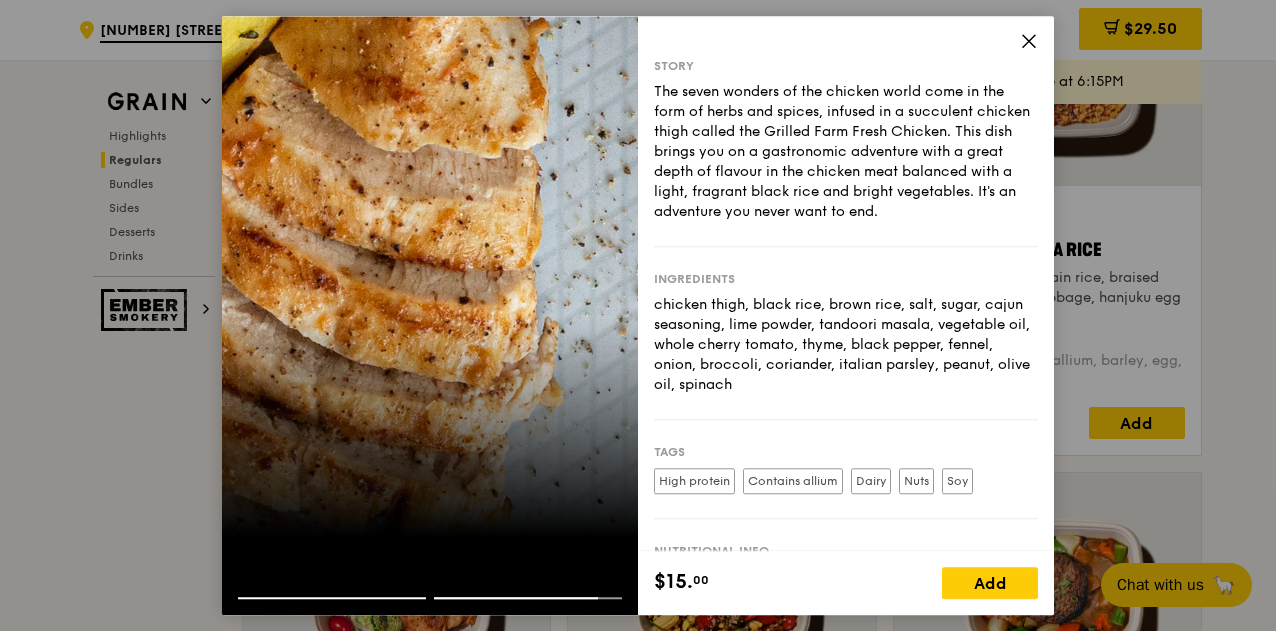 click 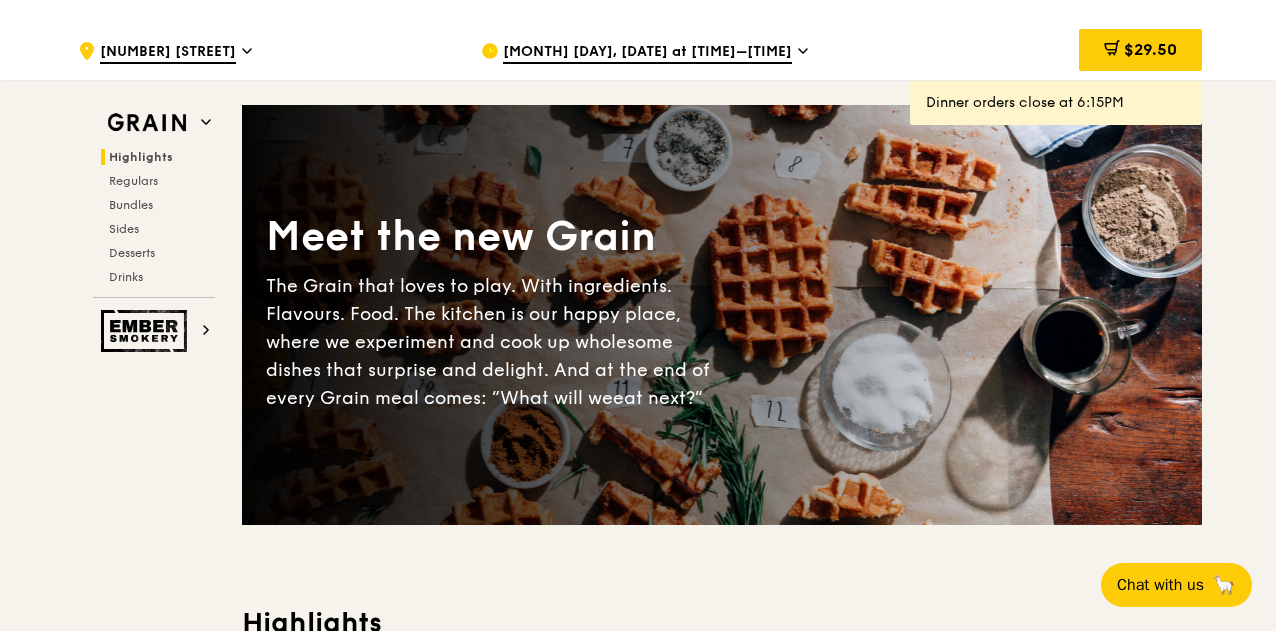 scroll, scrollTop: 0, scrollLeft: 0, axis: both 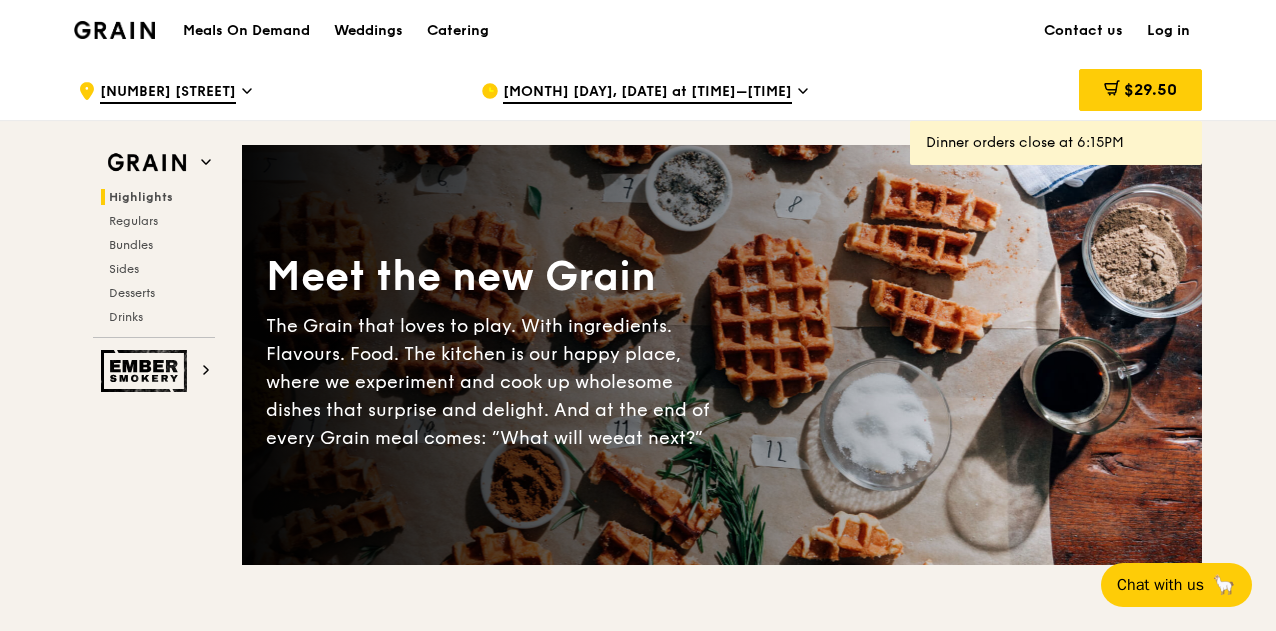 click on "Meals On Demand" at bounding box center [246, 31] 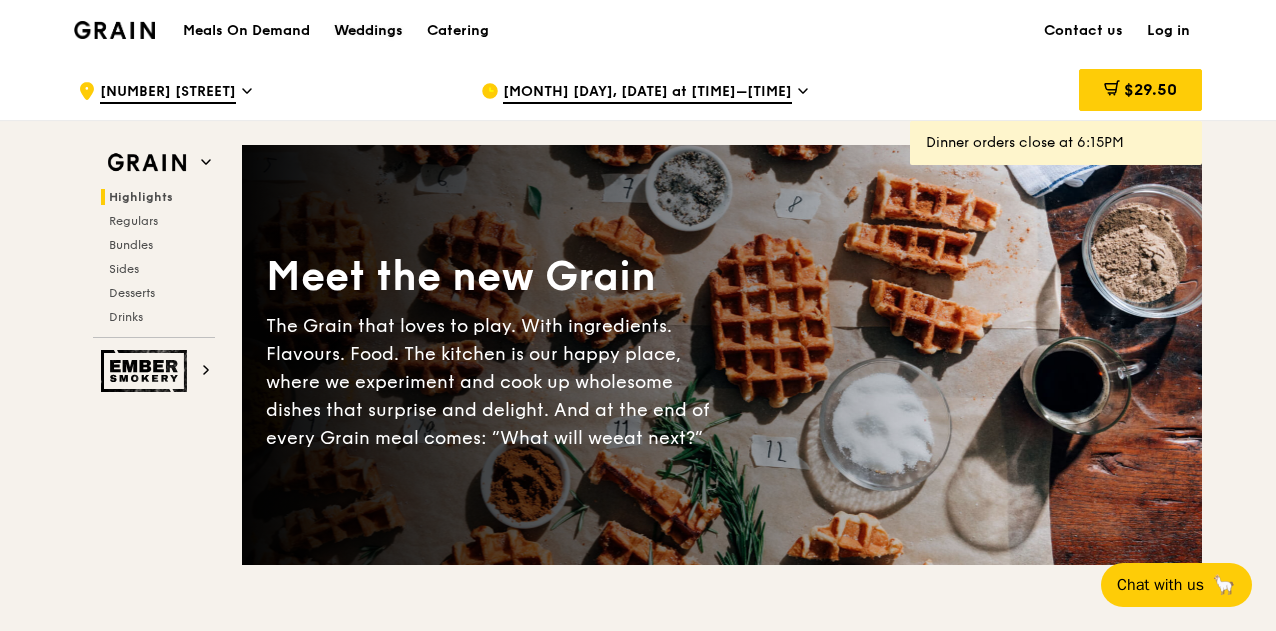 click on "Weddings" at bounding box center (368, 31) 